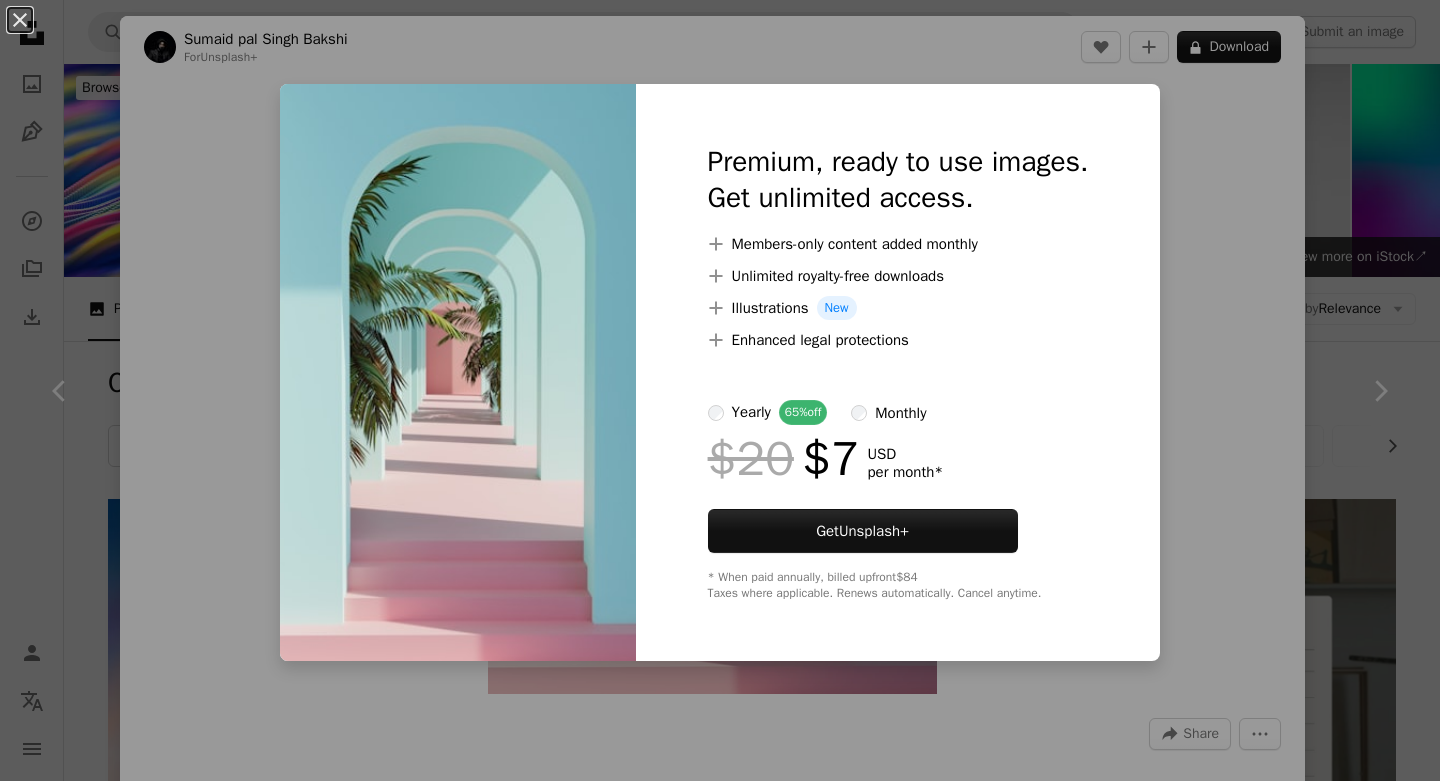 scroll, scrollTop: 4291, scrollLeft: 0, axis: vertical 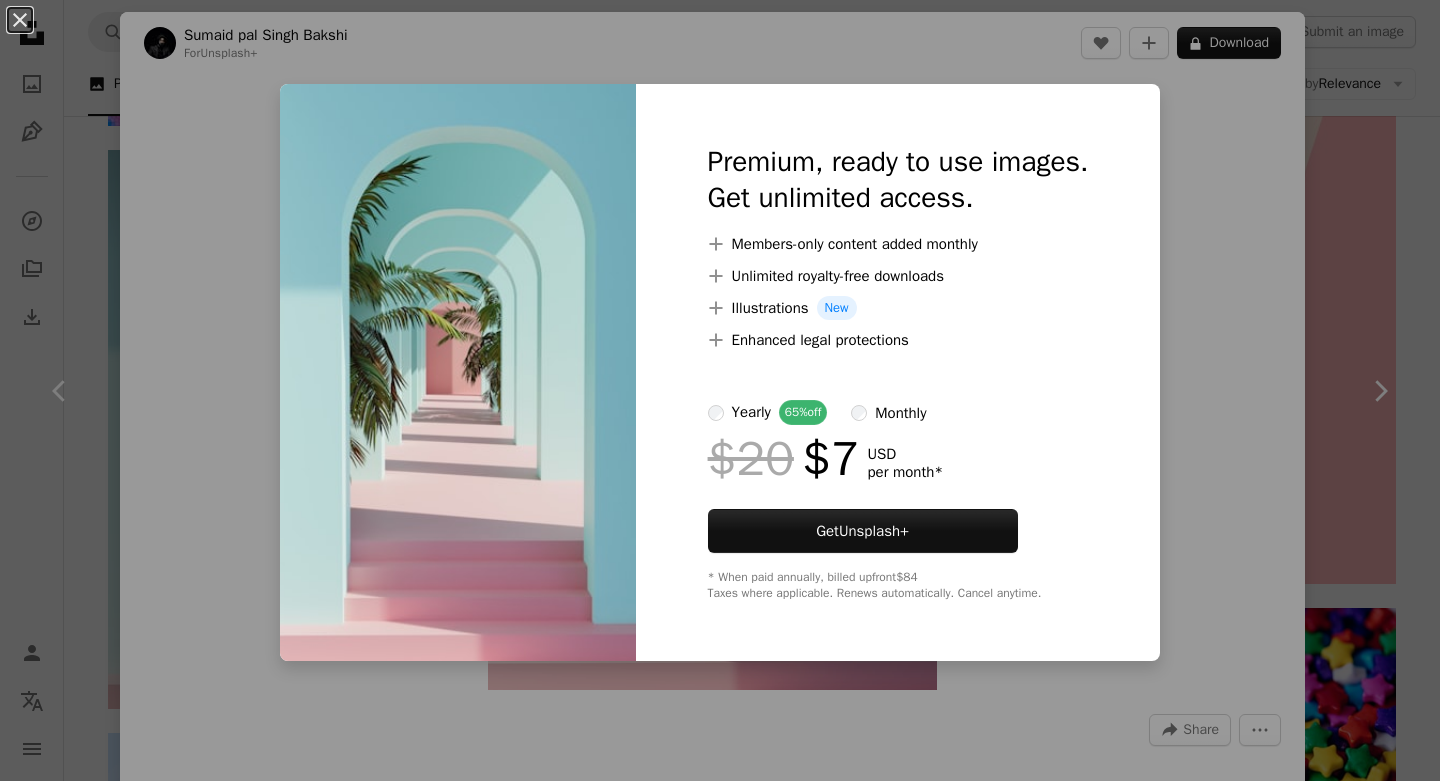 click on "An X shape Premium, ready to use images. Get unlimited access. A plus sign Members-only content added monthly A plus sign Unlimited royalty-free downloads A plus sign Illustrations  New A plus sign Enhanced legal protections yearly 65%  off monthly $20   $7 USD per month * Get  Unsplash+ * When paid annually, billed upfront  $84 Taxes where applicable. Renews automatically. Cancel anytime." at bounding box center [720, 390] 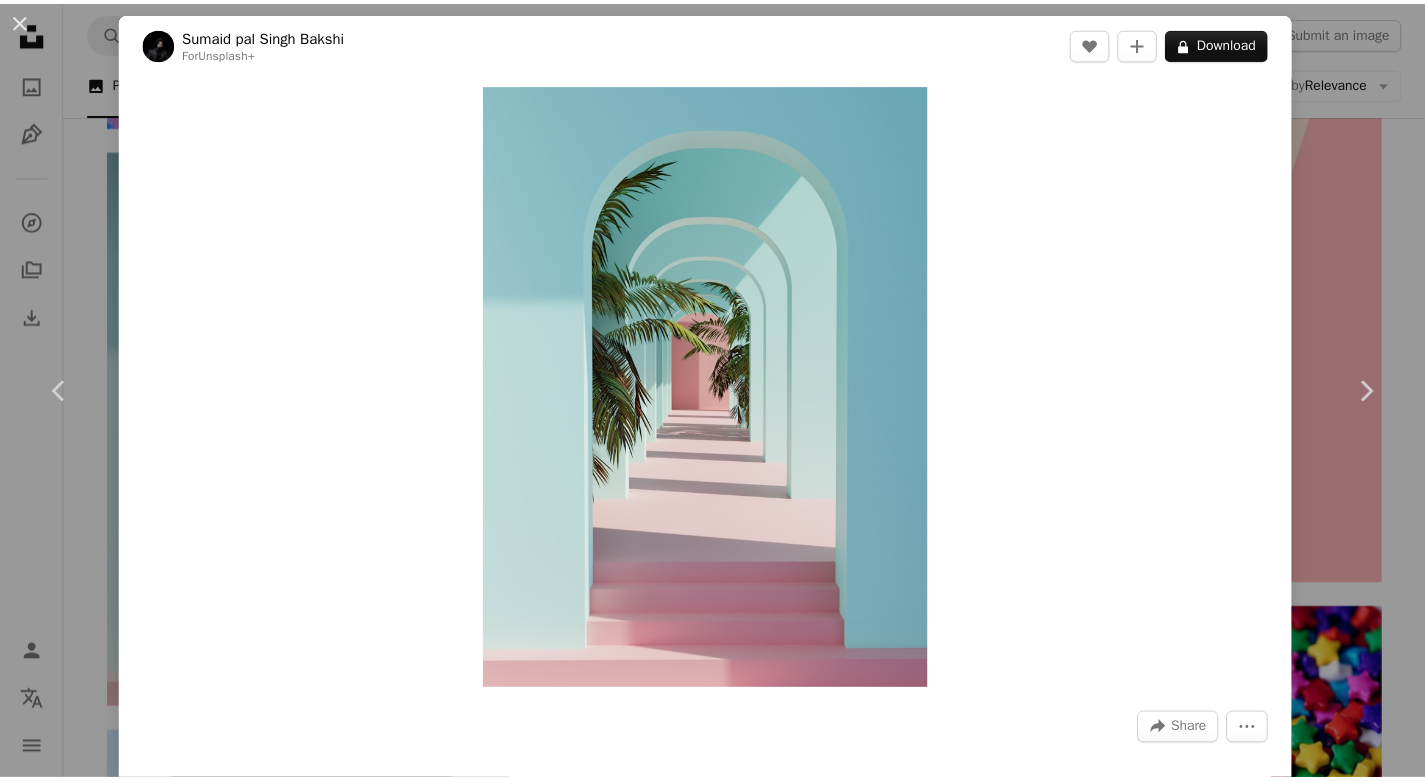 scroll, scrollTop: 3, scrollLeft: 0, axis: vertical 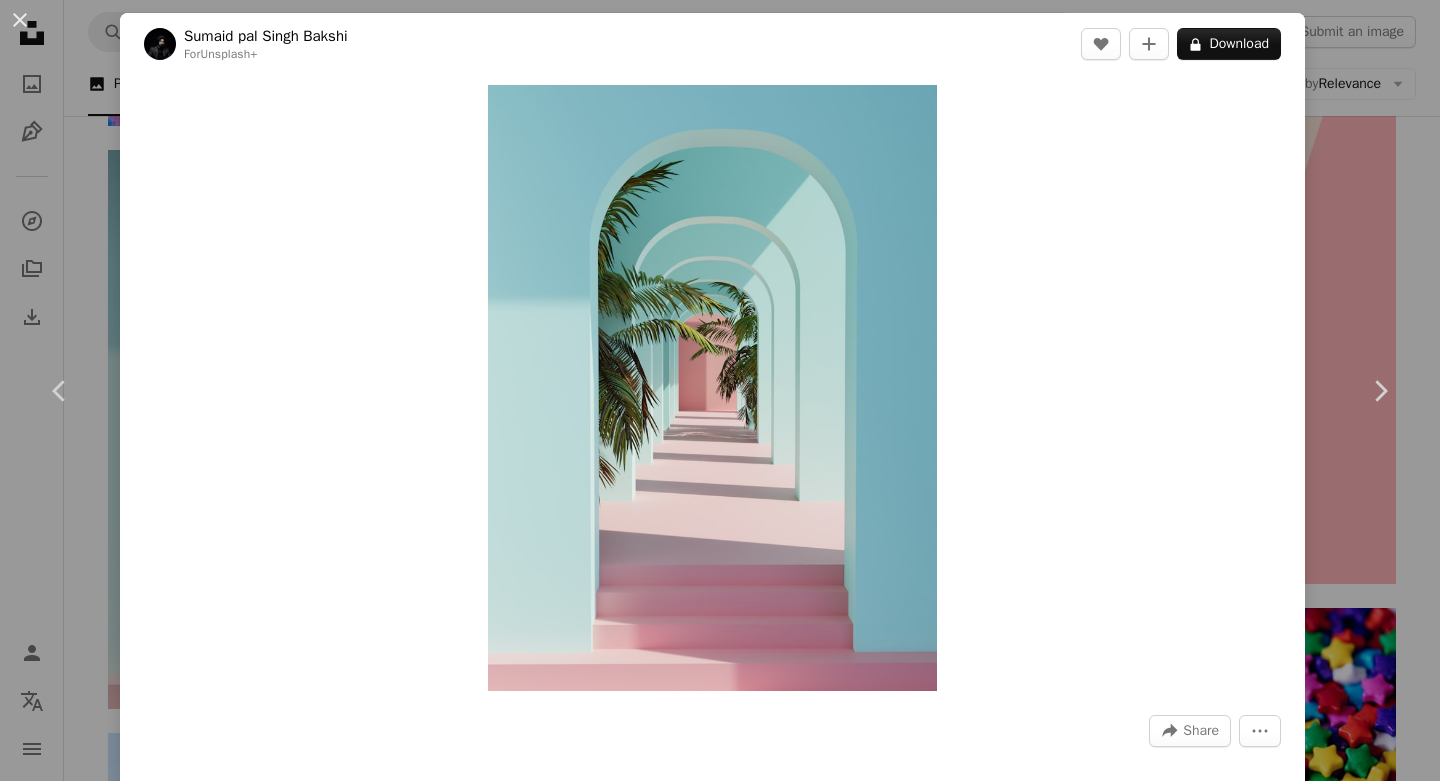 click on "An X shape Chevron left Chevron right [NAME] [NAME] For  Unsplash+ A heart A plus sign A lock Download Zoom in A forward-right arrow Share More Actions Calendar outlined Published on  August 10, 2023 Safety Licensed under the  Unsplash+ License blue interior design pink furniture colorful background steps decor 3d renders corridor entrance archway colorful architecture colorful interior pink interior colourful architecture colorful interiors colorful interiors colorful image archways renders 3d Free stock photos From this series Chevron right Plus sign for Unsplash+ Plus sign for Unsplash+ Plus sign for Unsplash+ Plus sign for Unsplash+ Related images Plus sign for Unsplash+ A heart A plus sign [NAME] For  Unsplash+ A lock Download Plus sign for Unsplash+ A heart A plus sign [NAME] For  Unsplash+ A lock Download Plus sign for Unsplash+ A heart A plus sign [NAME] For  Unsplash+ A lock Download Plus sign for Unsplash+ A heart A plus sign [NAME] For" at bounding box center [720, 390] 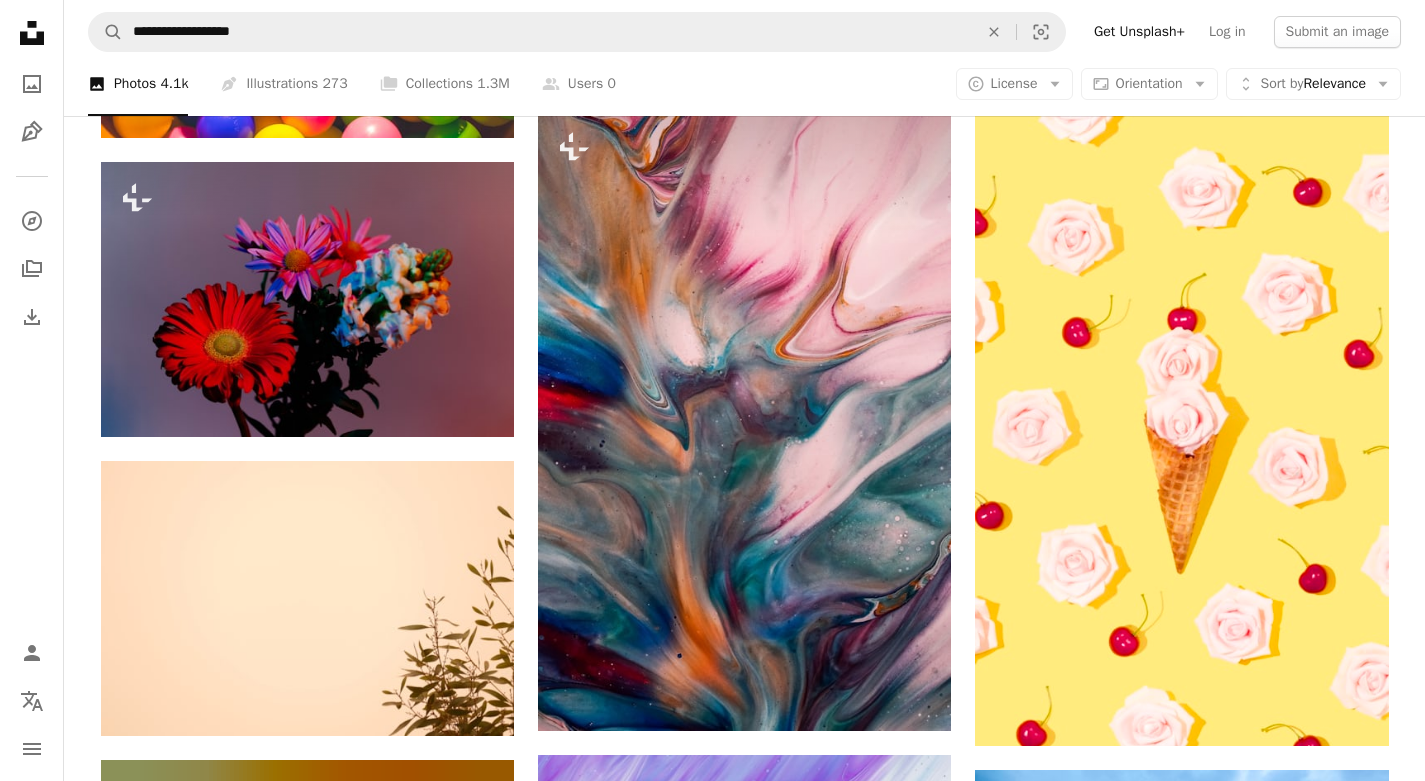 scroll, scrollTop: 39553, scrollLeft: 0, axis: vertical 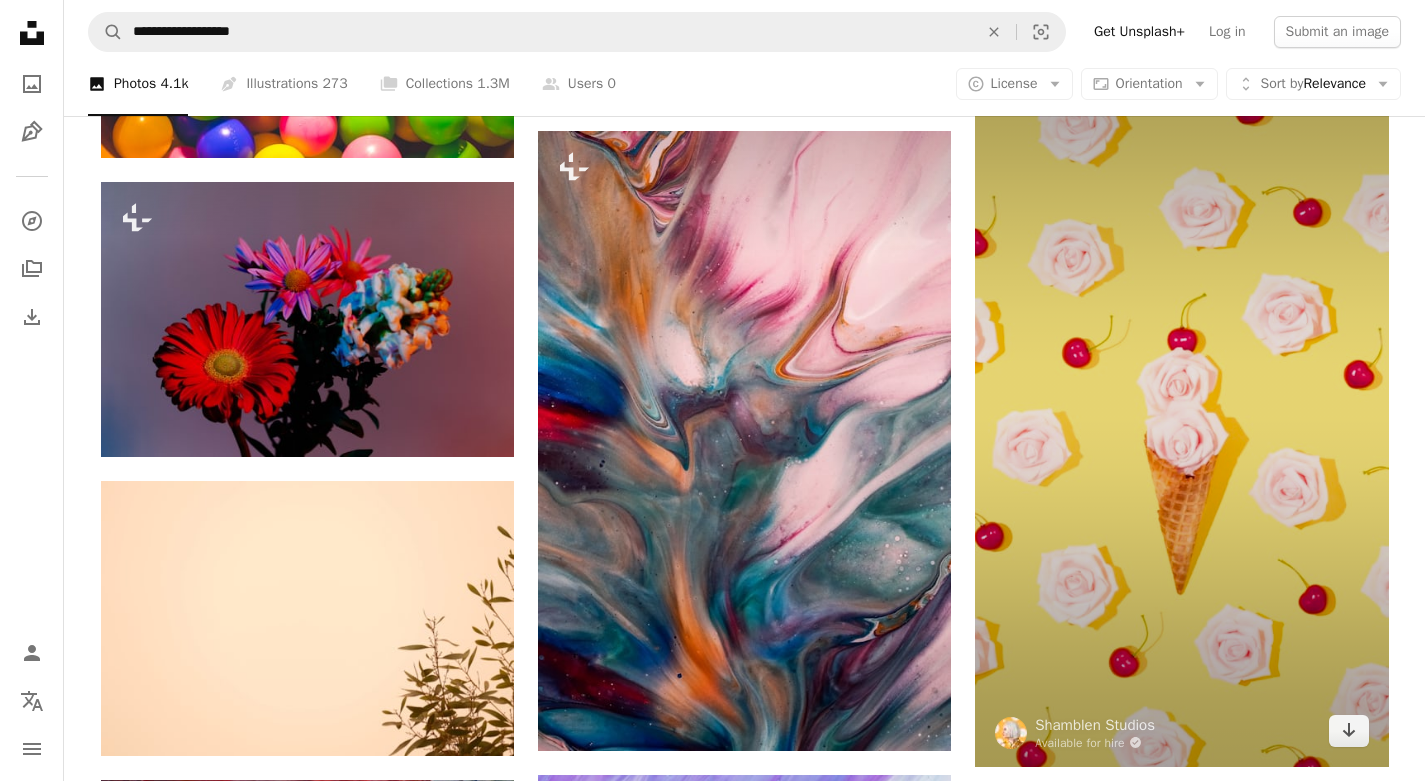 click at bounding box center [1181, 399] 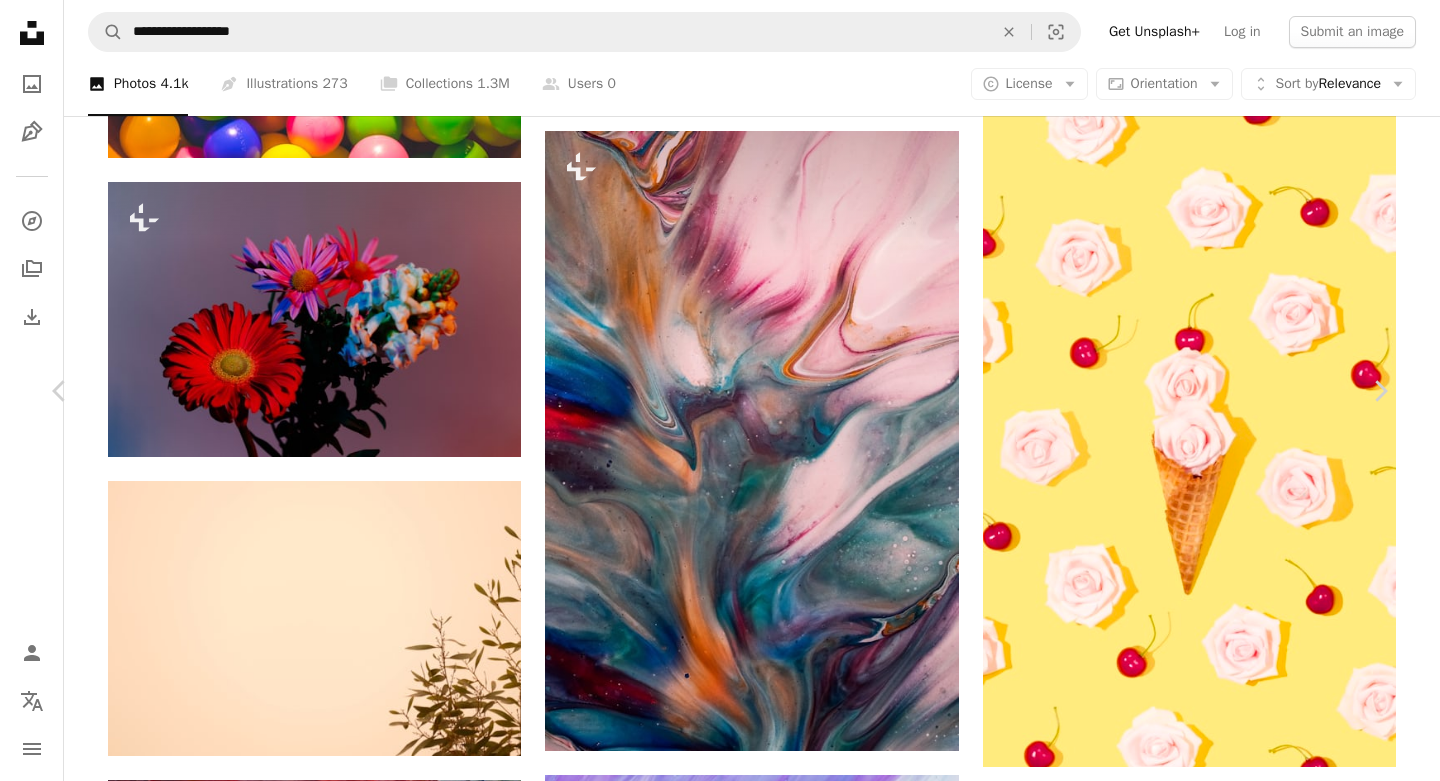 click on "An X shape Chevron left Chevron right [NAME] Available for hire A checkmark inside of a circle A heart A plus sign Download free Chevron down Zoom in Views 5,530,876 Downloads 49,611 Featured in Photos A forward-right arrow Share Info icon Info More Actions A Few of my Favorite Things Calendar outlined Published on  August 17, 2018 Camera Canon, EOS REBEL T2i Safety Free to use under the  Unsplash License wallpaper background iphone wallpaper flower food android wallpaper pink fruit colorful roses yellow dessert floral cherries eat repetition treat yummy repeating rose Creative Commons images Browse premium related images on iStock  |  Save 20% with code UNSPLASH20 View more on iStock  ↗ Related images A heart A plus sign [NAME] Available for hire A checkmark inside of a circle Arrow pointing down A heart A plus sign [NAME] Available for hire A checkmark inside of a circle Arrow pointing down Plus sign for Unsplash+ A heart A plus sign [NAME] For  Unsplash+ A lock A. C." at bounding box center (720, 5398) 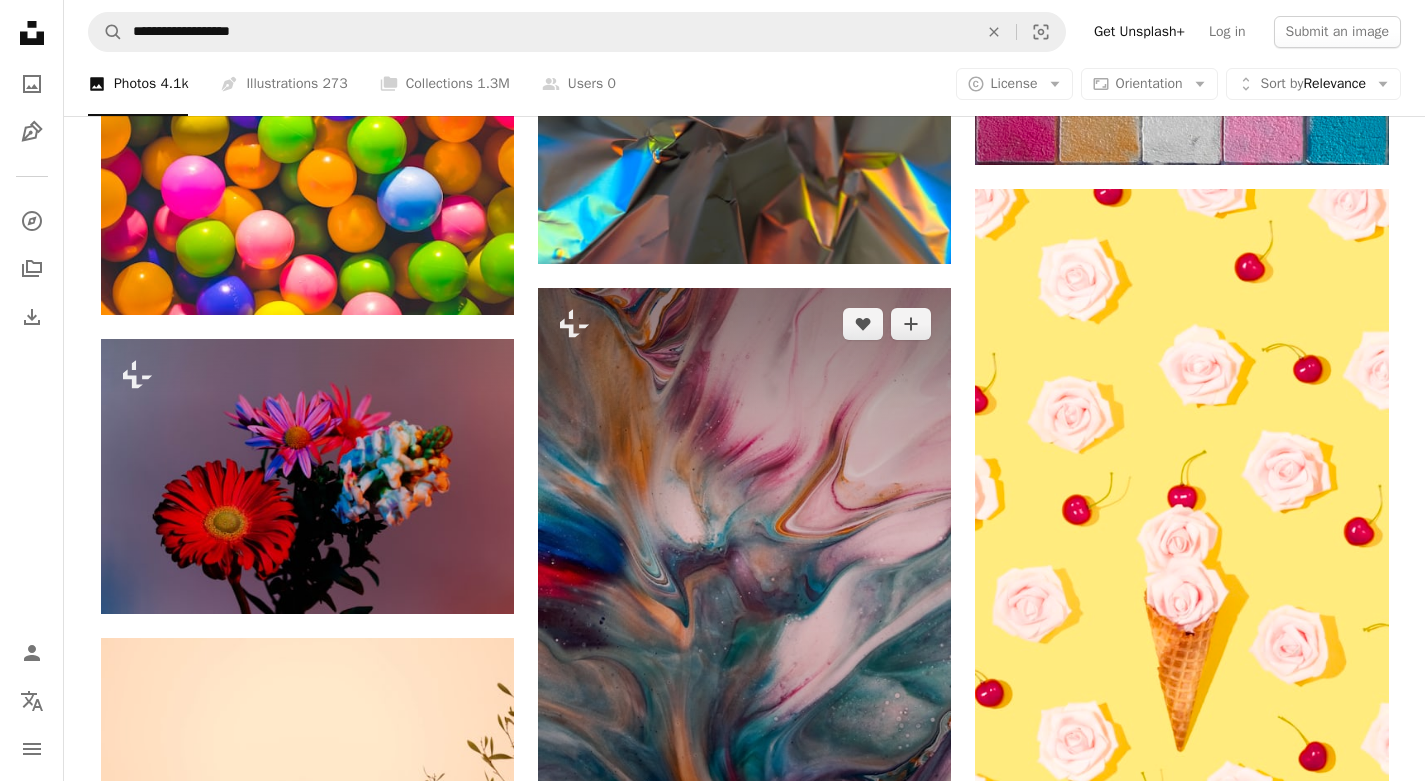 scroll, scrollTop: 39349, scrollLeft: 0, axis: vertical 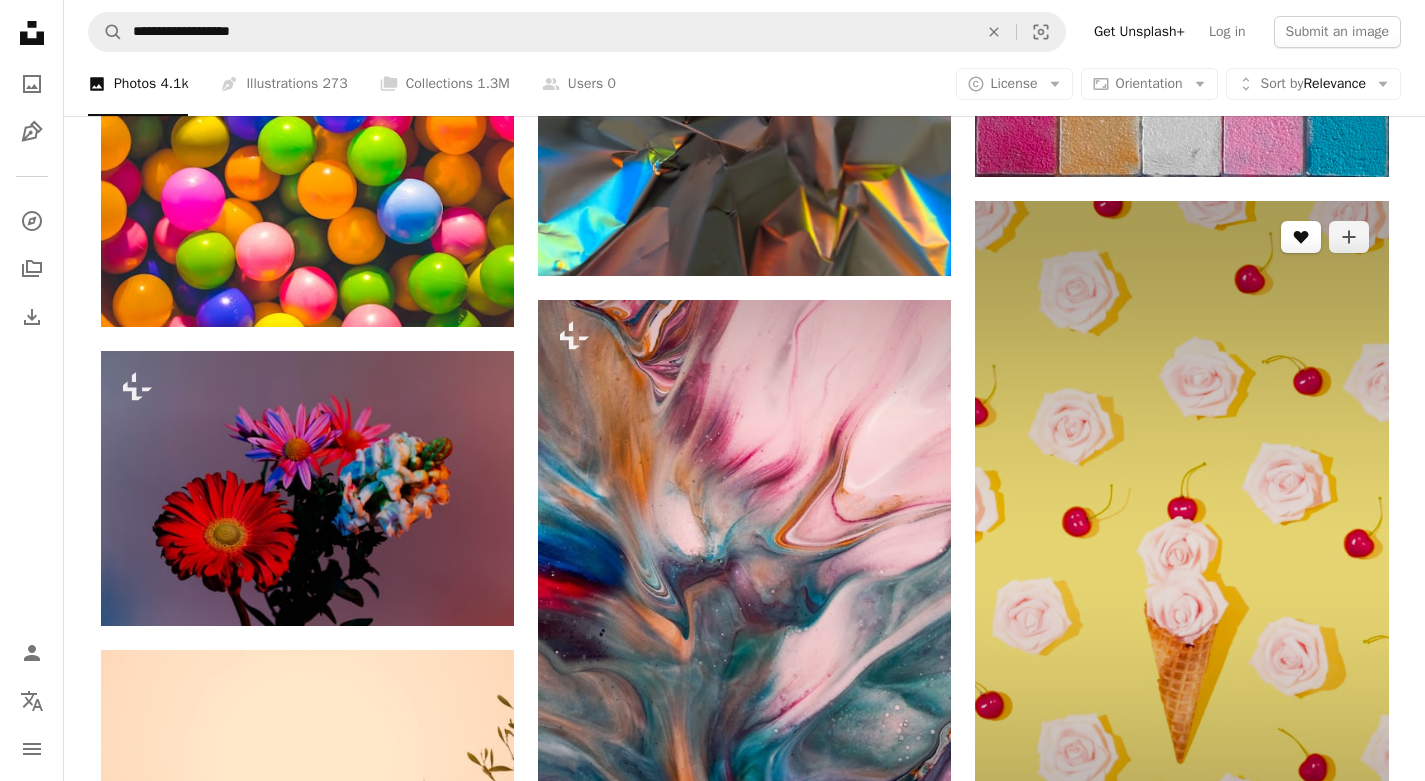 click on "A heart" 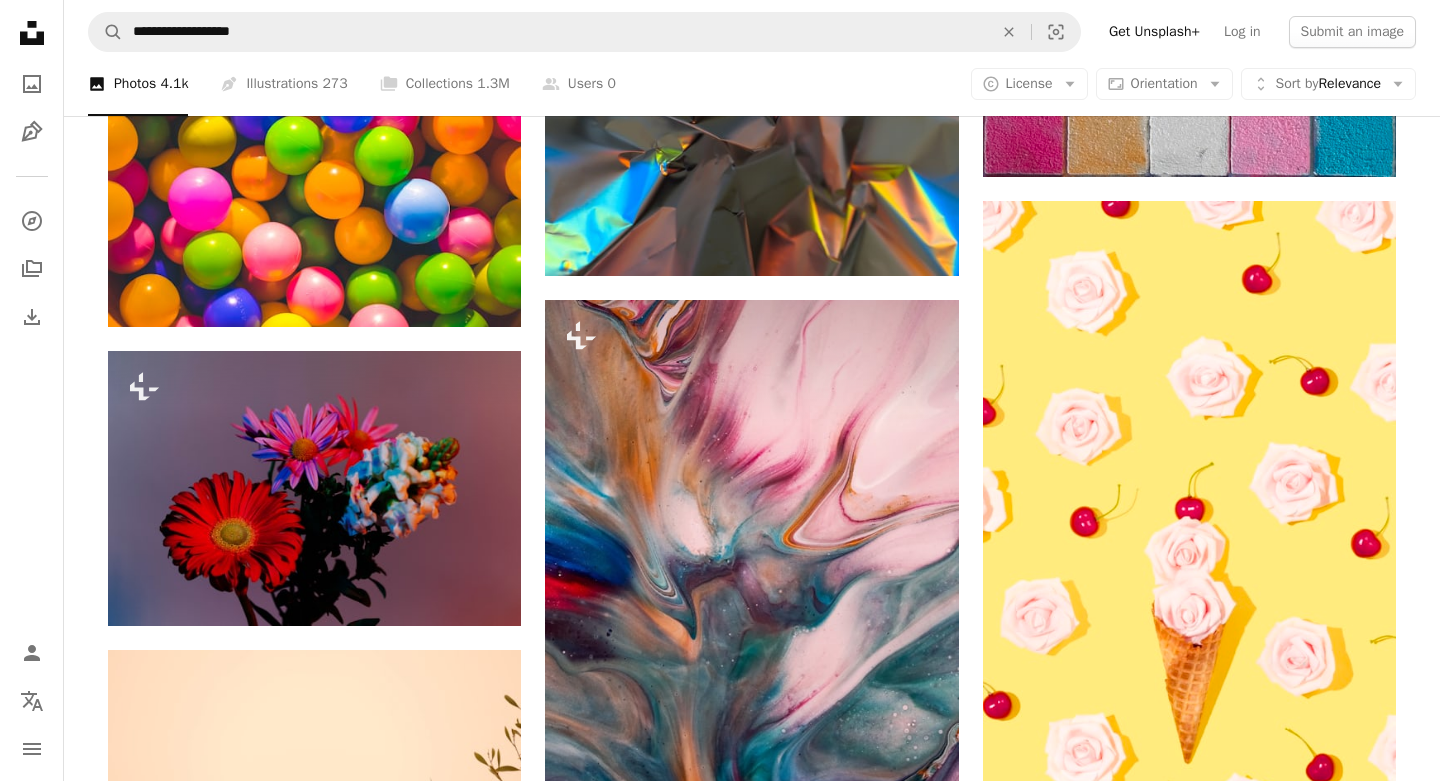 type on "**********" 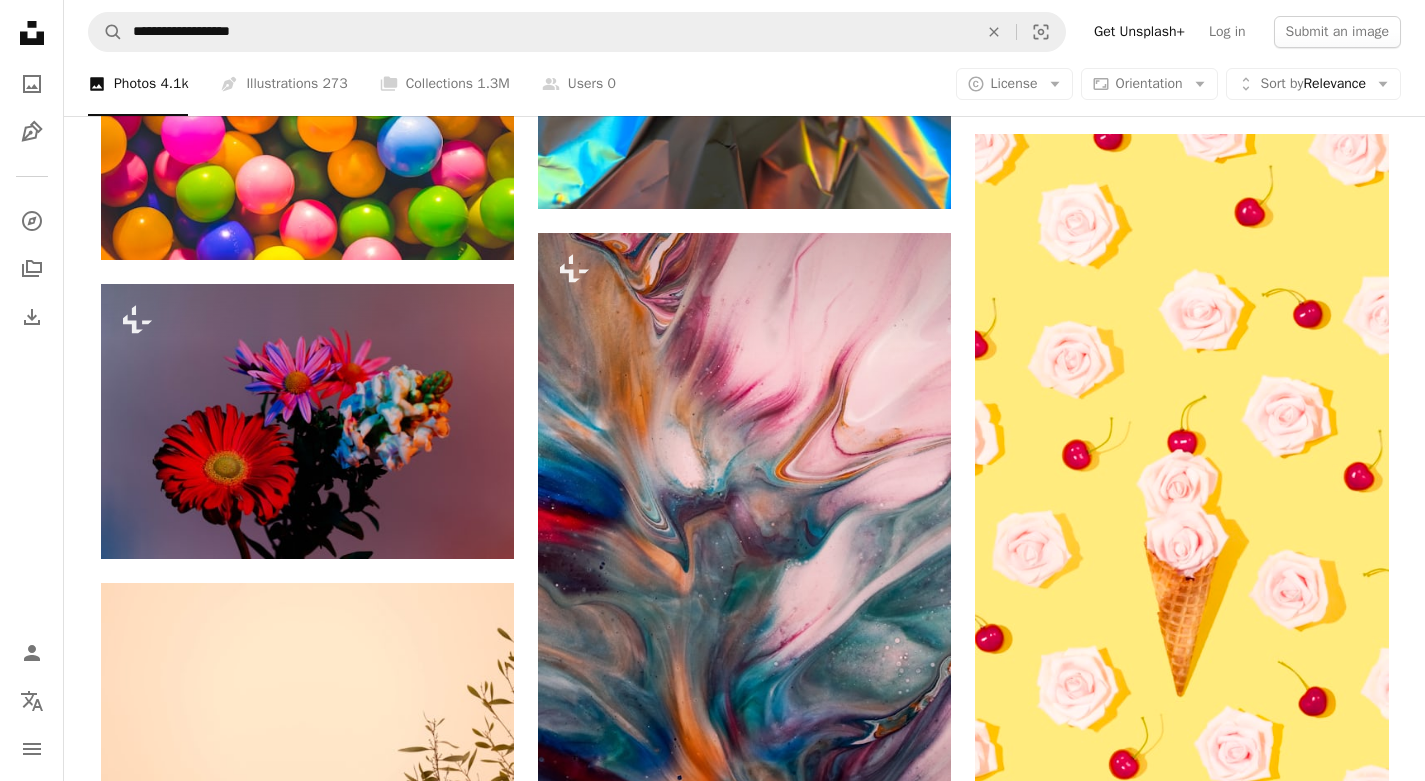 scroll, scrollTop: 39436, scrollLeft: 0, axis: vertical 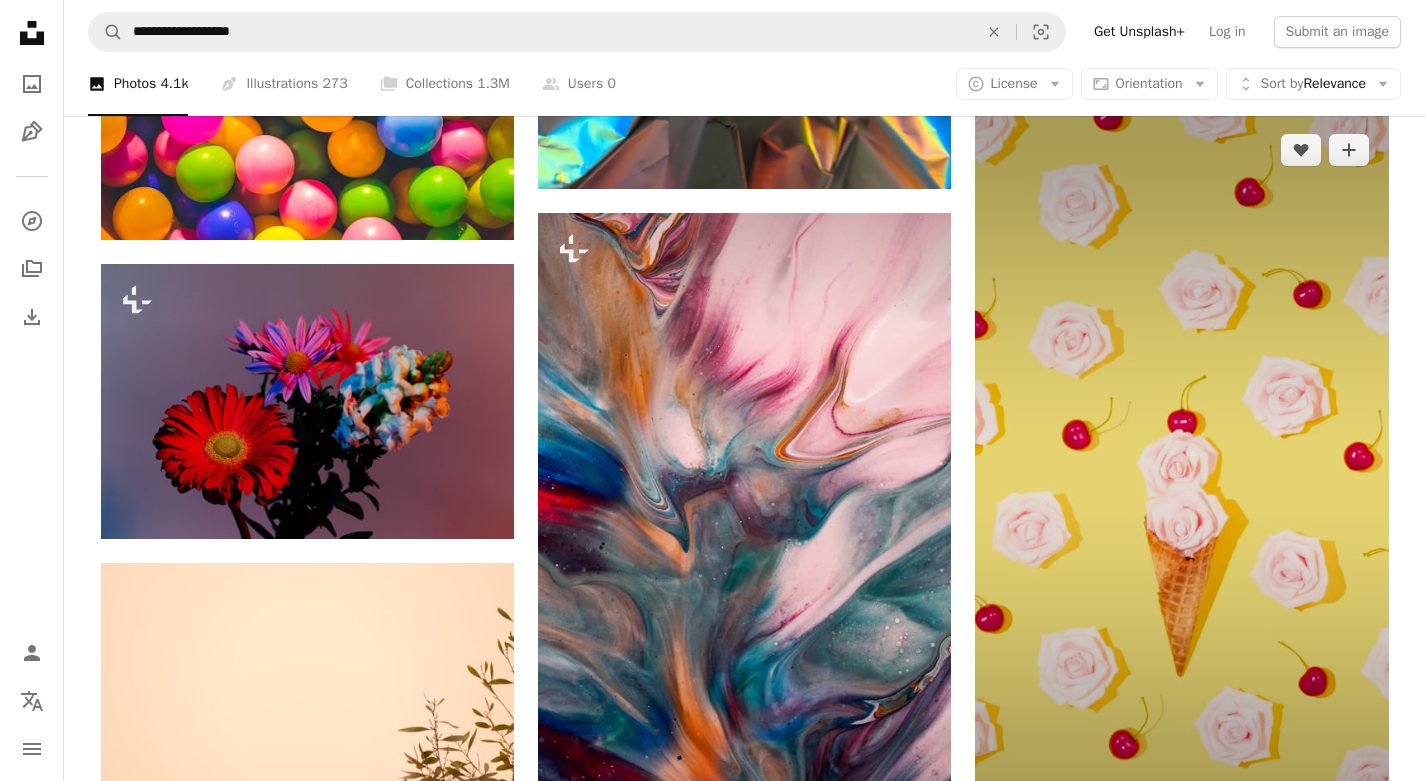 click at bounding box center [1181, 481] 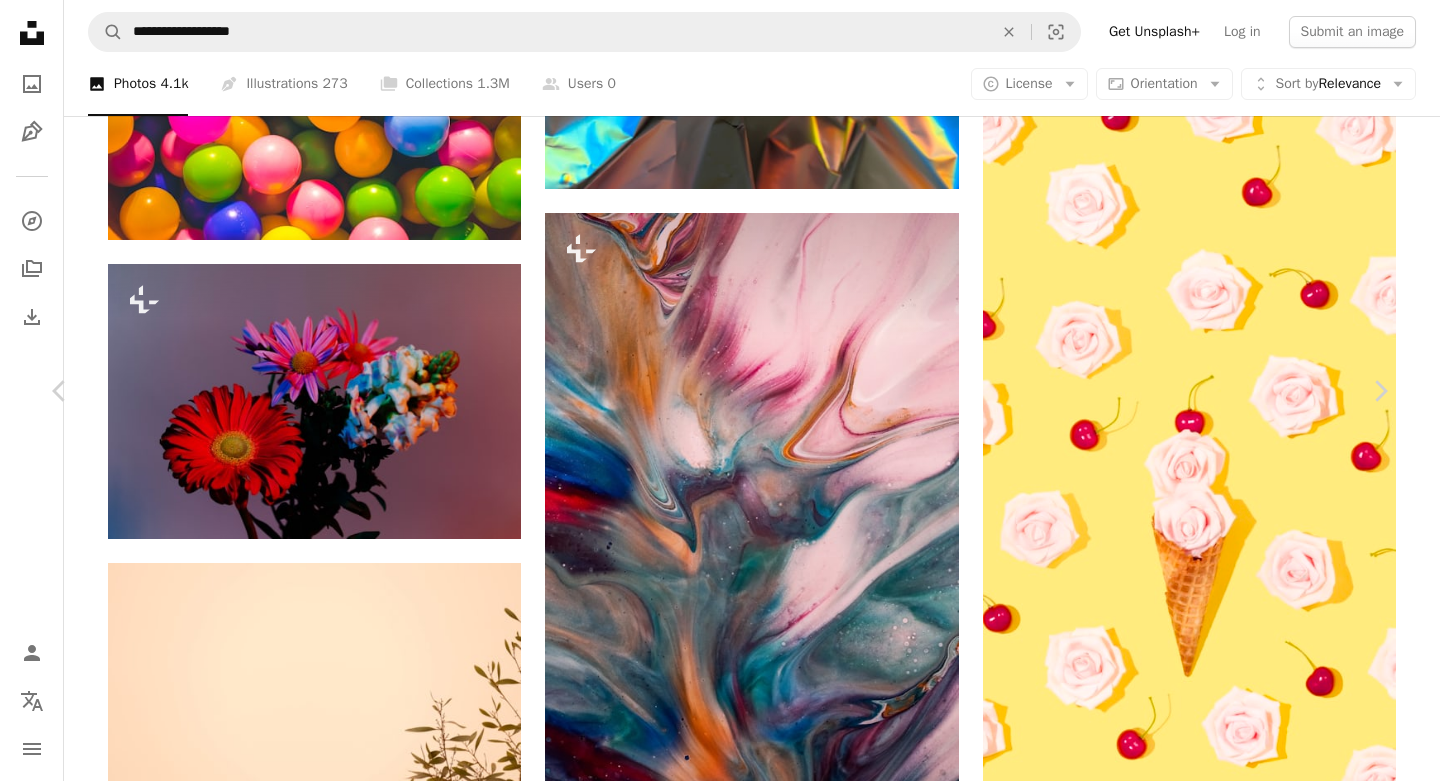 click on "Download free" at bounding box center [1191, 11053] 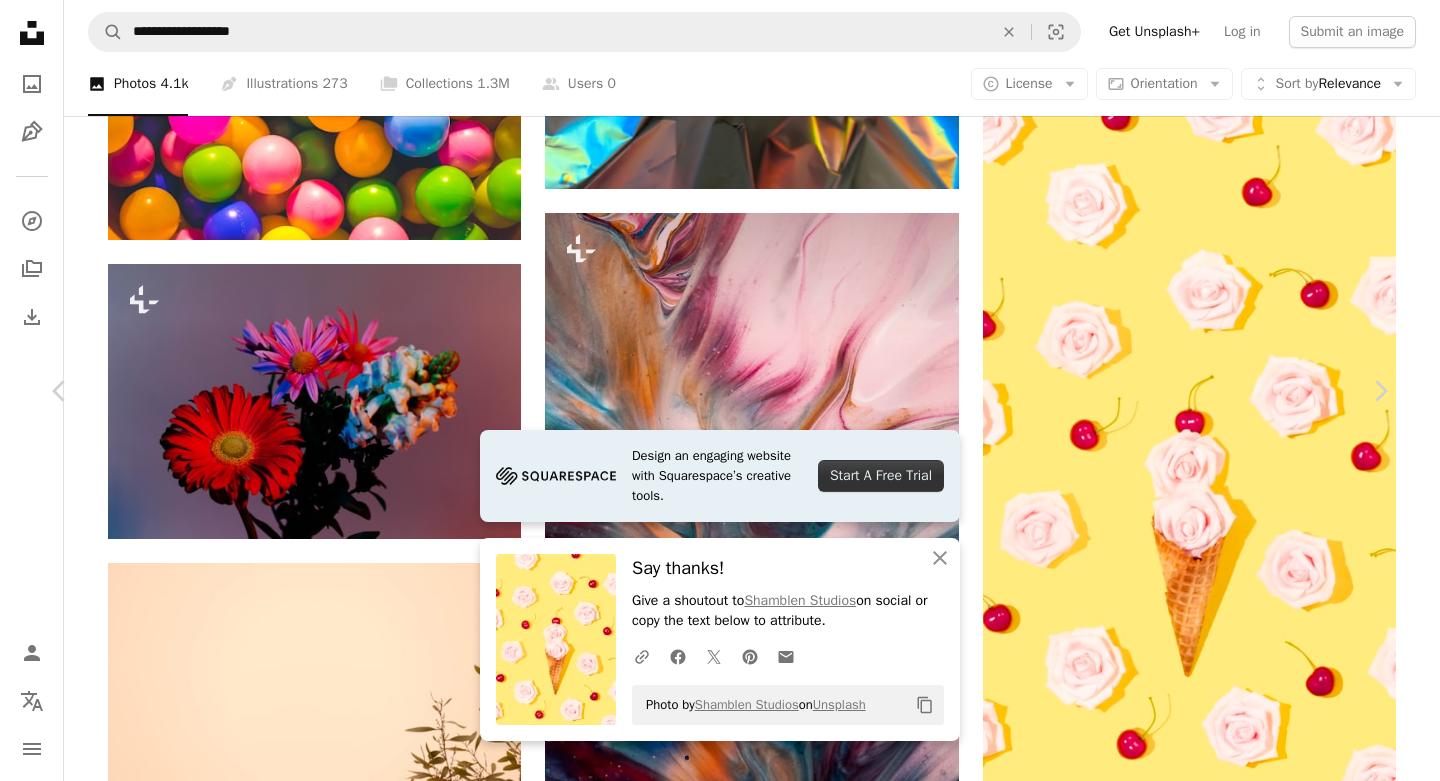 click on "Zoom in" at bounding box center (712, 11397) 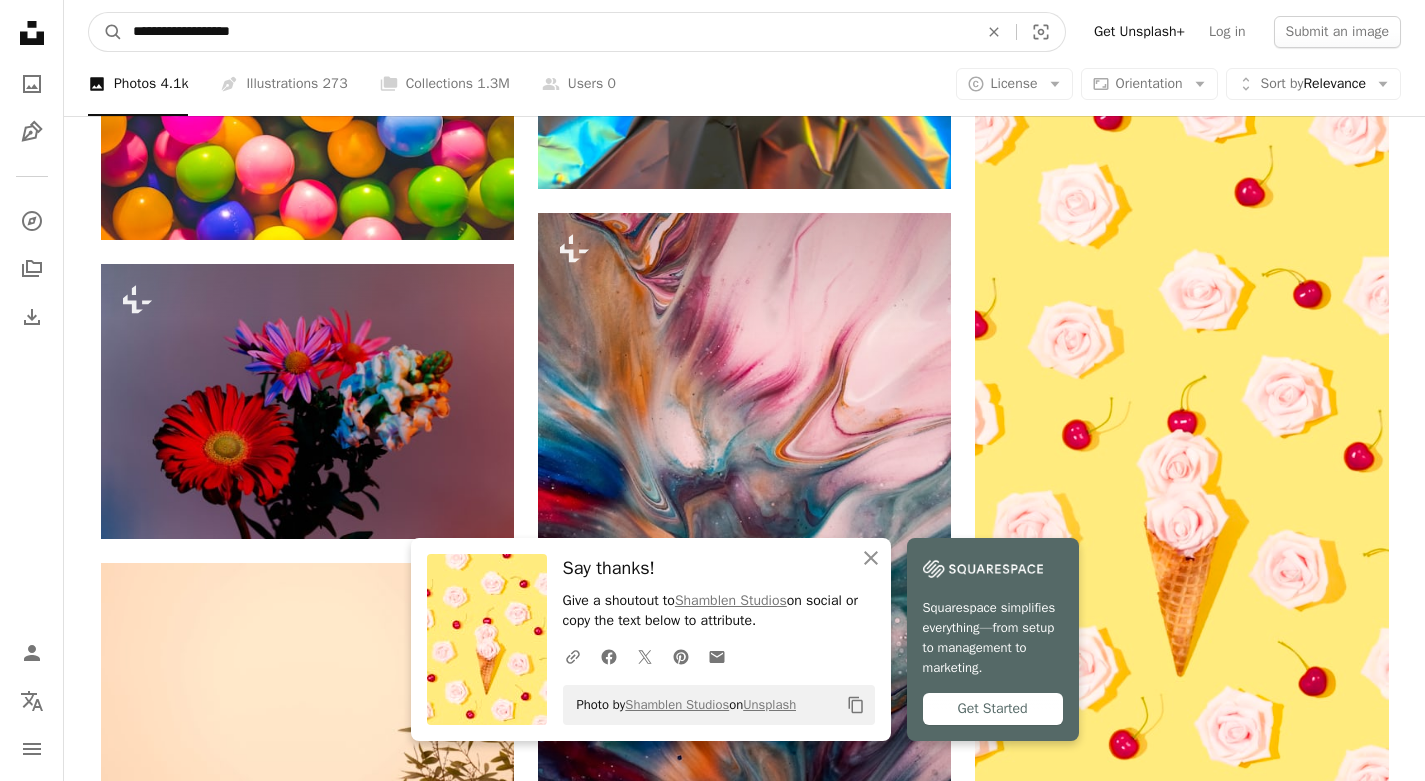 scroll, scrollTop: 39355, scrollLeft: 0, axis: vertical 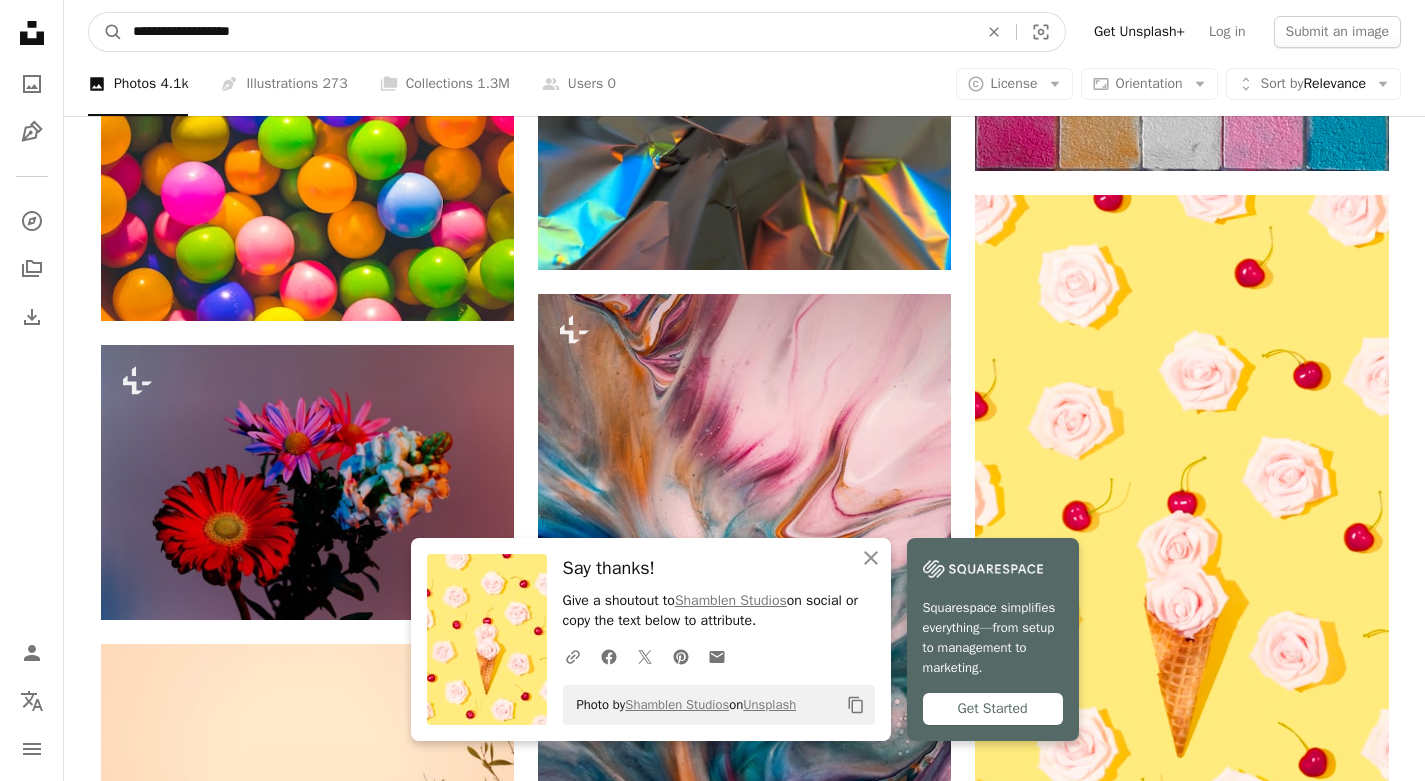 drag, startPoint x: 280, startPoint y: 29, endPoint x: 47, endPoint y: -23, distance: 238.73207 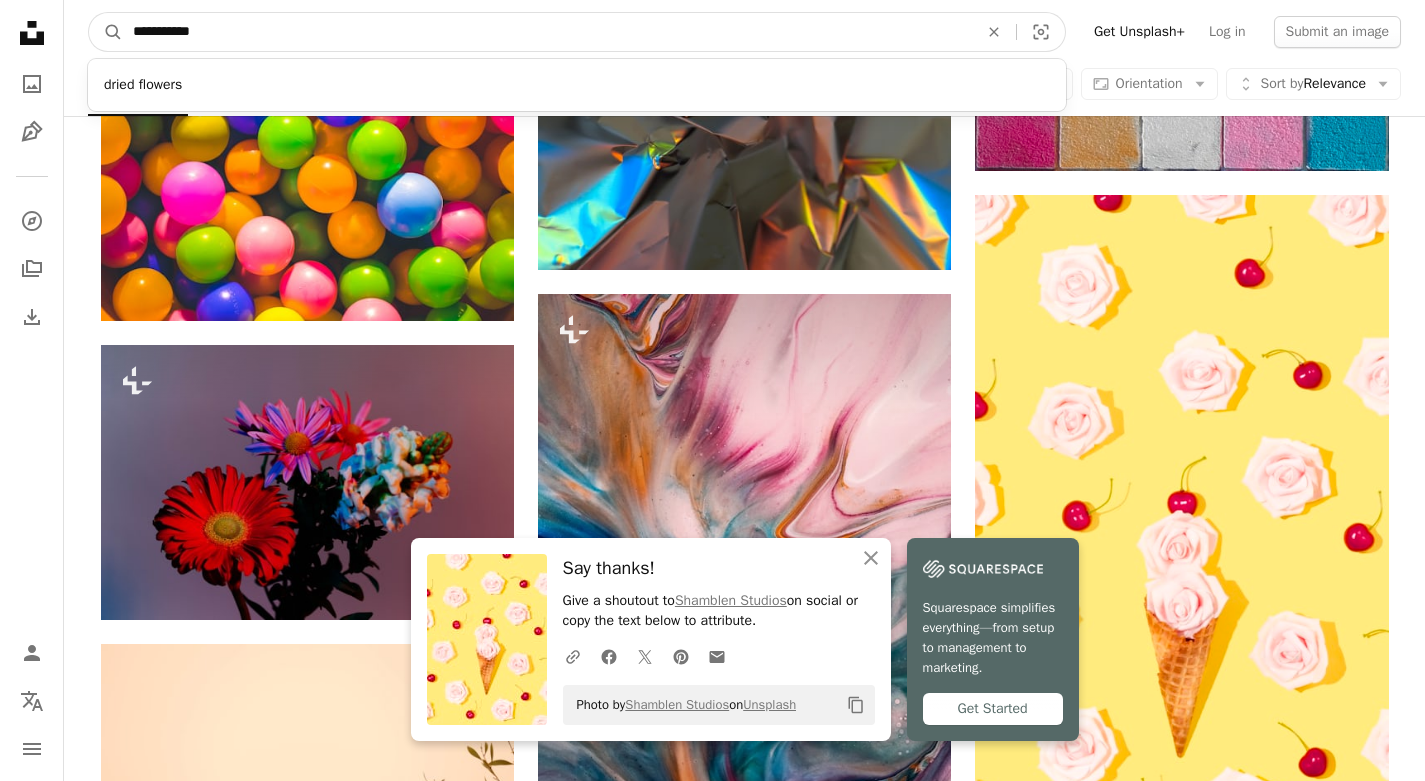 type on "**********" 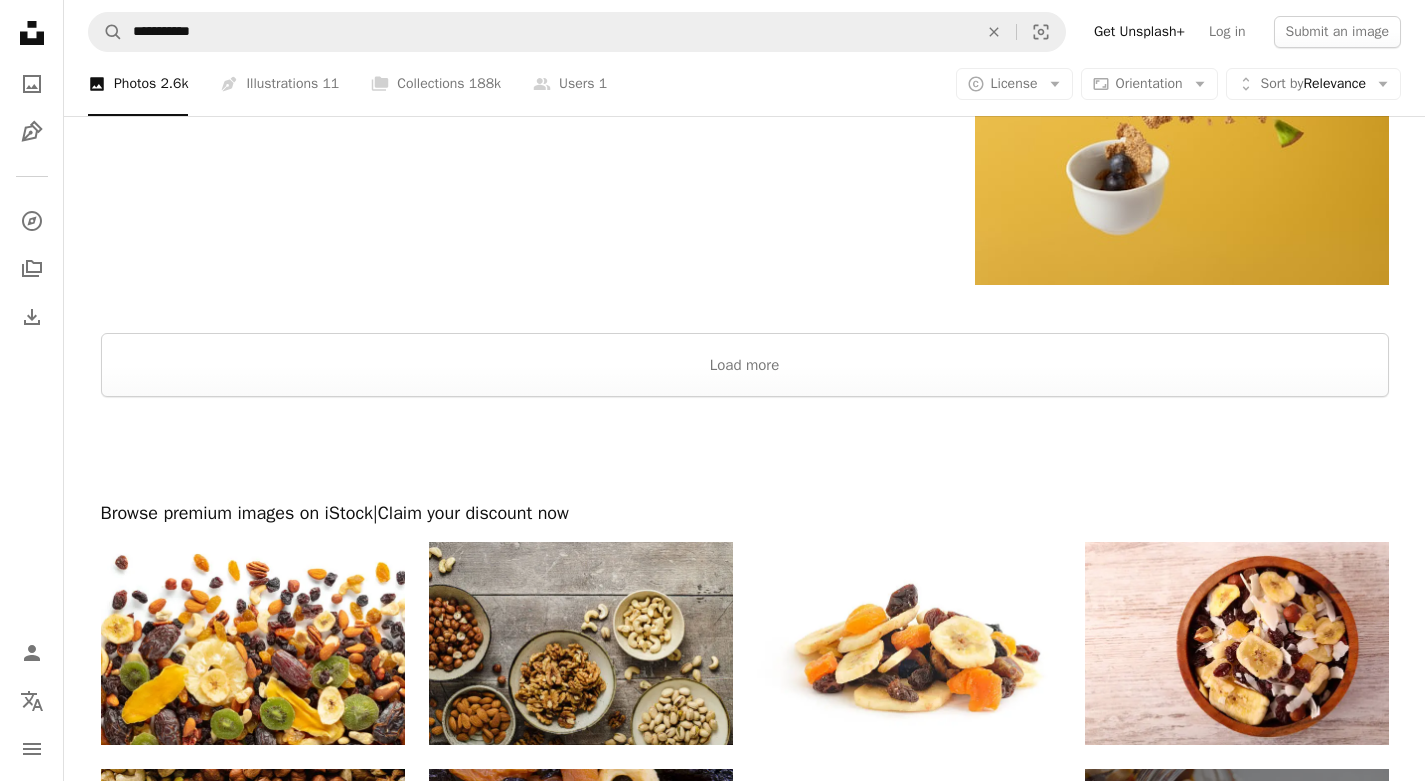 scroll, scrollTop: 3507, scrollLeft: 0, axis: vertical 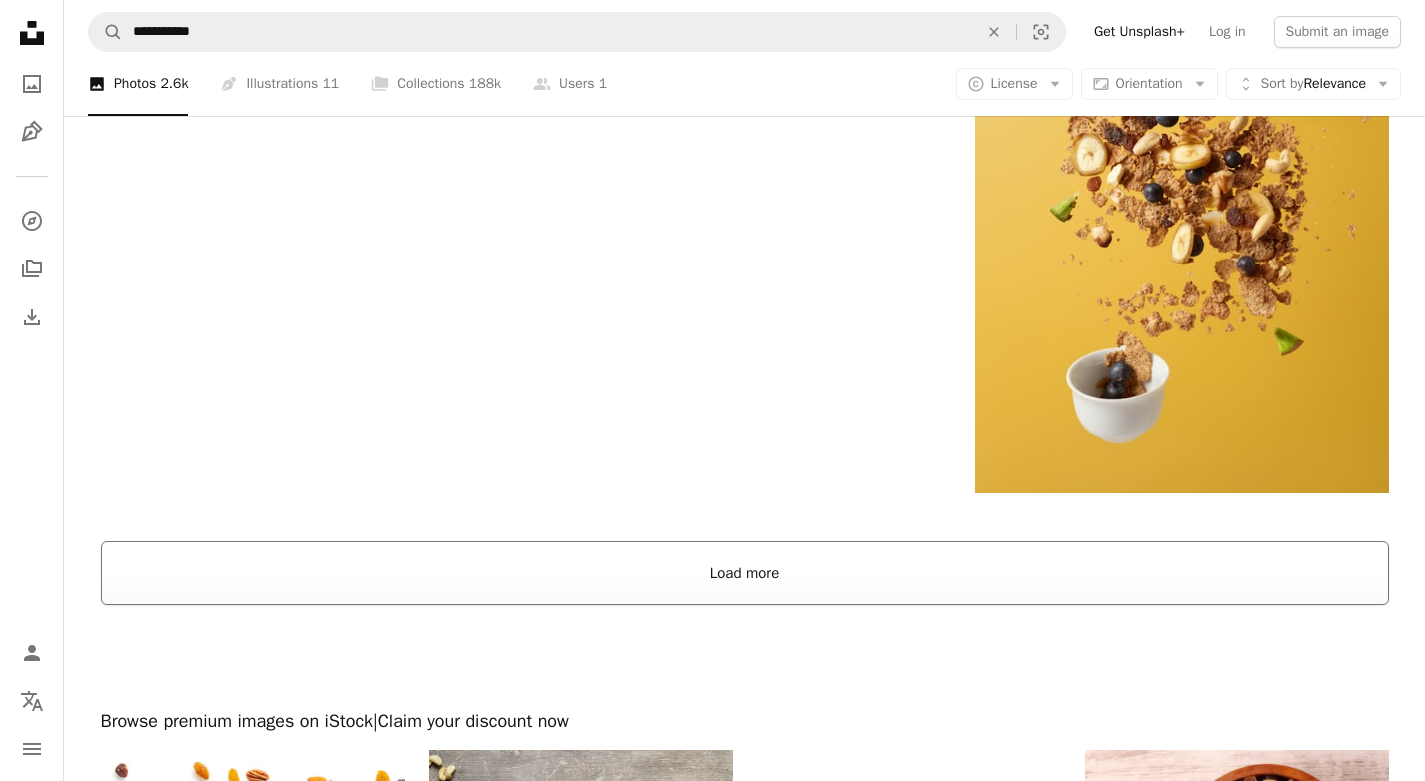 click on "Load more" at bounding box center (745, 573) 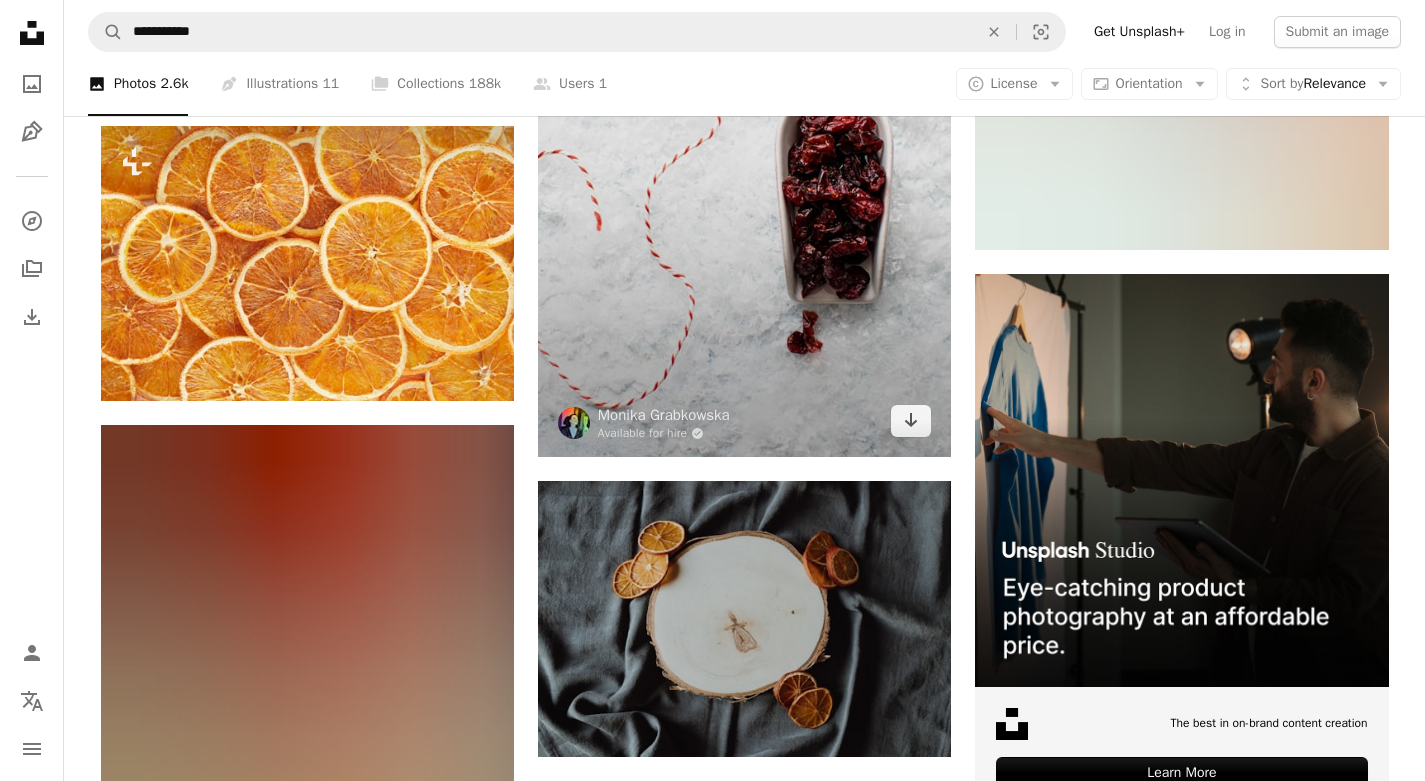 scroll, scrollTop: 8918, scrollLeft: 0, axis: vertical 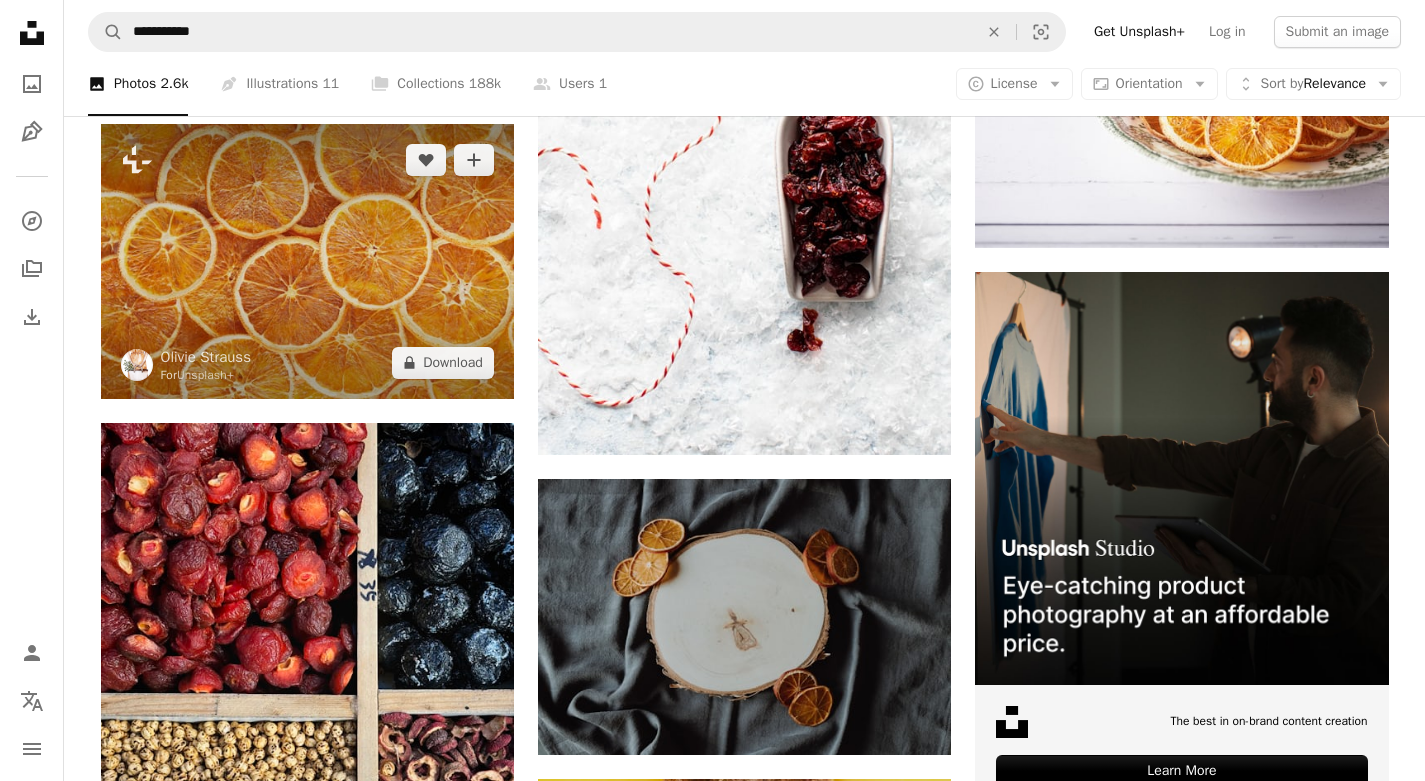 click at bounding box center (307, 261) 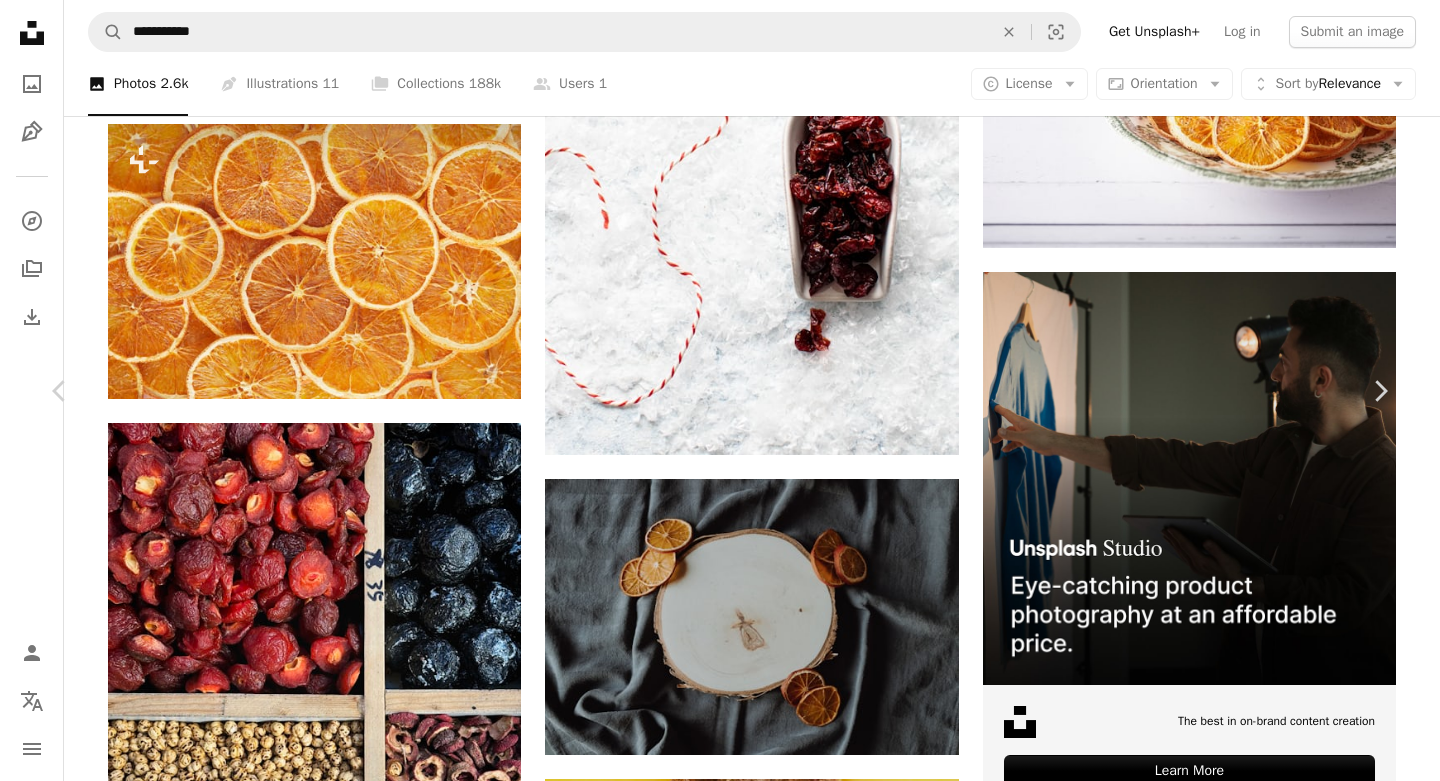 click on "A lock Download" at bounding box center [1229, 4535] 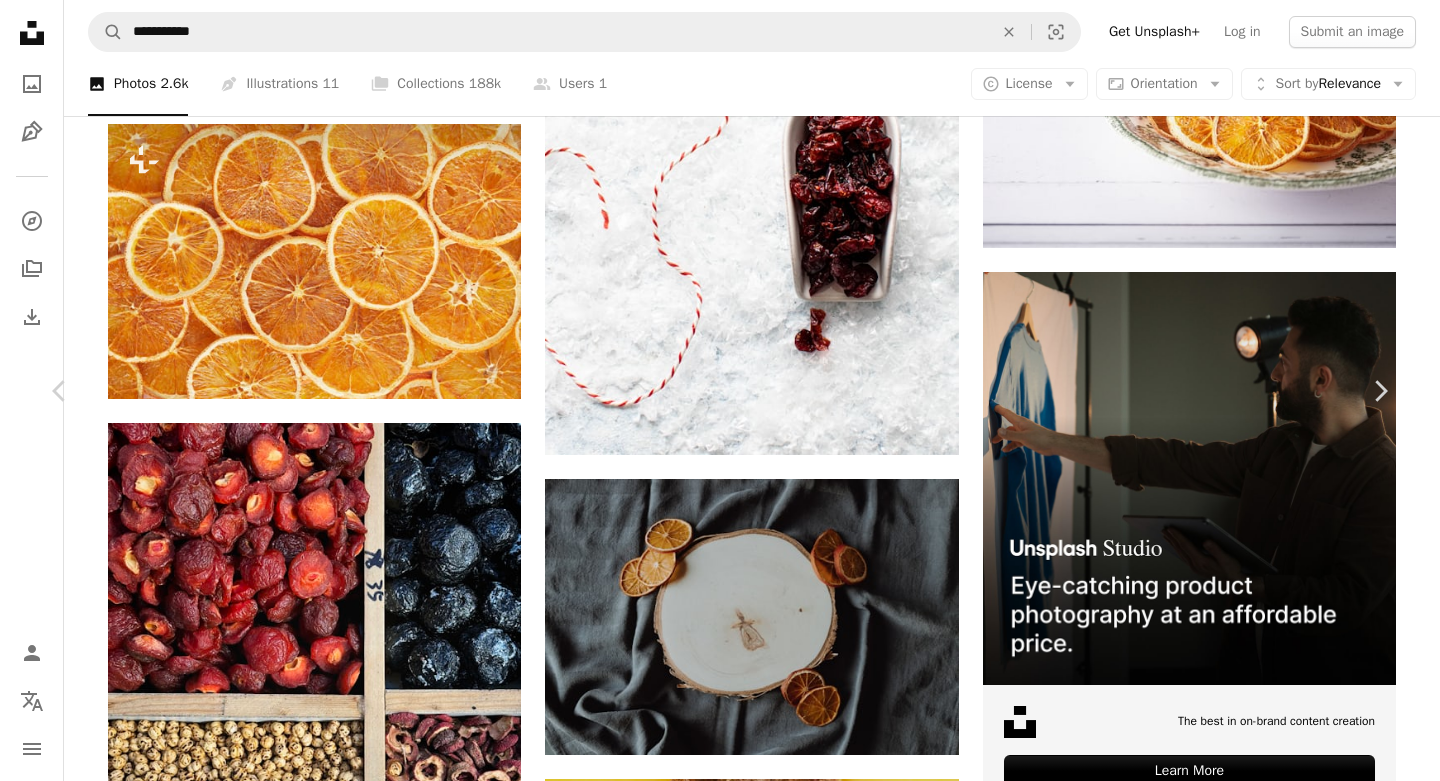 click on "An X shape Premium, ready to use images. Get unlimited access. A plus sign Members-only content added monthly A plus sign Unlimited royalty-free downloads A plus sign Illustrations  New A plus sign Enhanced legal protections yearly 65%  off monthly $20   $7 USD per month * Get  Unsplash+ * When paid annually, billed upfront  $84 Taxes where applicable. Renews automatically. Cancel anytime." at bounding box center (720, 4878) 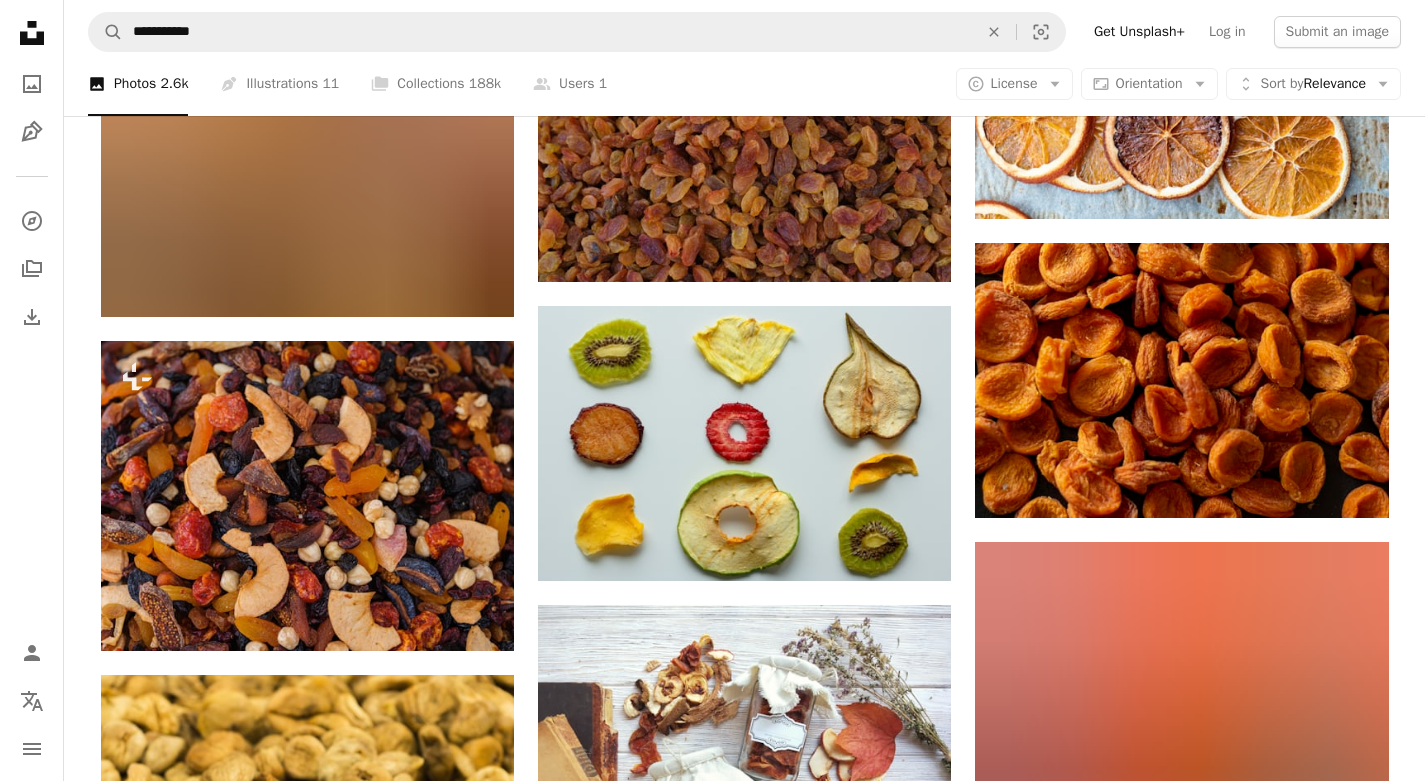 scroll, scrollTop: 1483, scrollLeft: 0, axis: vertical 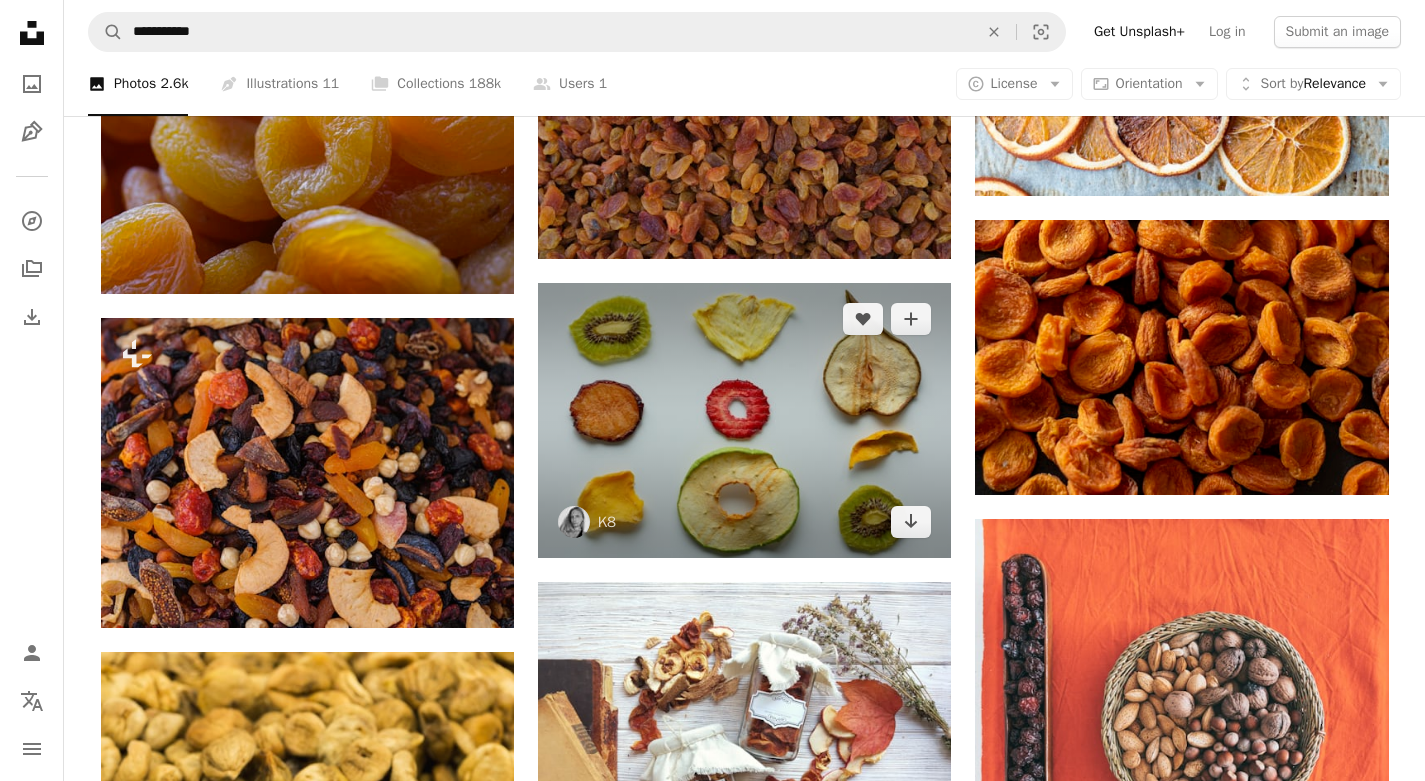 click at bounding box center (744, 420) 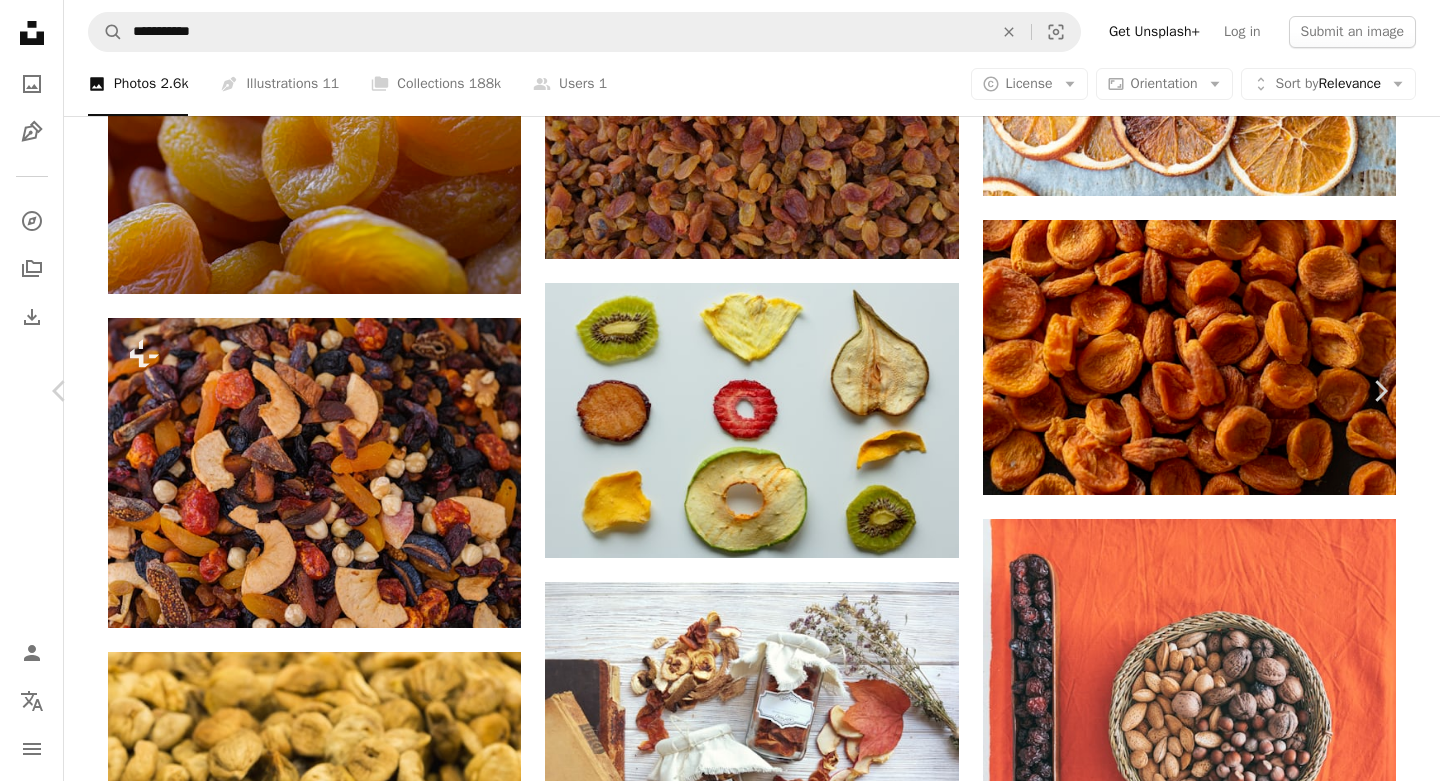 click on "Chevron down" 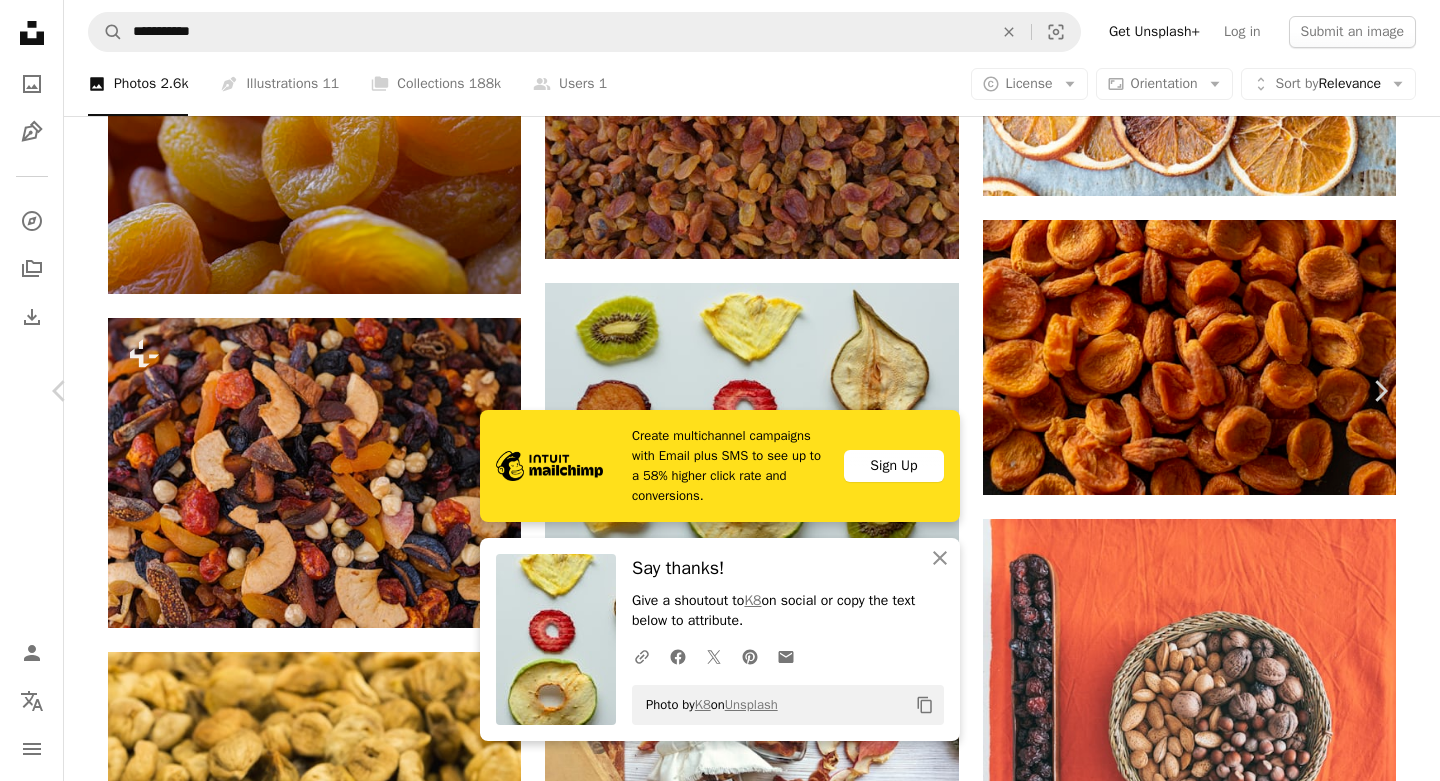 click on "An X shape Chevron left Chevron right Create multichannel campaigns with Email plus SMS to see up to a 58% higher click rate and conversions. Sign Up An X shape Close Say thanks! Give a shoutout to [NAME] on social or copy the text below to attribute. A URL sharing icon (chains) Facebook icon X (formerly Twitter) icon Pinterest icon An envelope Photo by [NAME] on Unsplash
Copy content [NAME] _[NAME]_ A heart A plus sign Download free Chevron down Zoom in Views 937,655 Downloads 6,312 A forward-right arrow Share Info icon Info More Actions Dried fruits from https://superfastfood.fi Calendar outlined Published on  August 30, 2020 Camera Canon, EOS 60D Safety Free to use under the  Unsplash License fruit apple diet chips vegan kiwi dry dried wallpaper food plant white background red healthy nutrition sweets snack confectionery peel sliced Public domain images Browse premium related images on iStock  |  Save 20% with code UNSPLASH20 View more on iStock  ↗ Related images A heart A plus sign [NAME] Arrow pointing down" at bounding box center (720, 23862) 